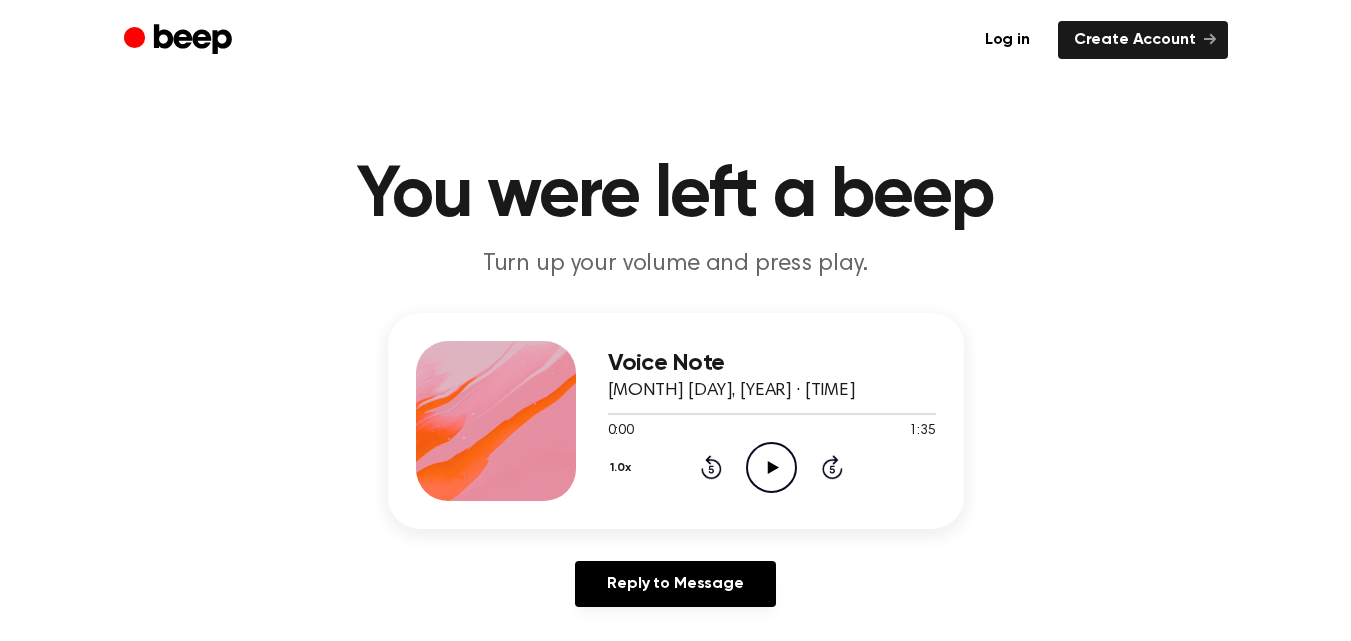 scroll, scrollTop: 0, scrollLeft: 0, axis: both 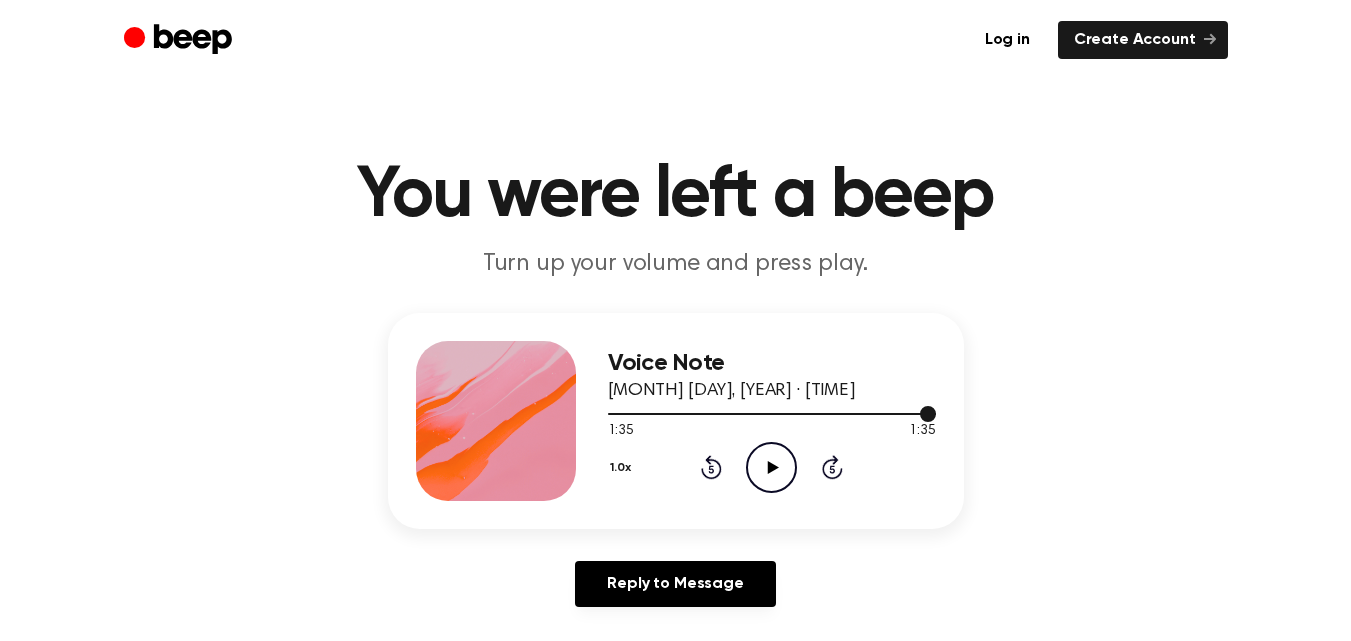 click at bounding box center [772, 413] 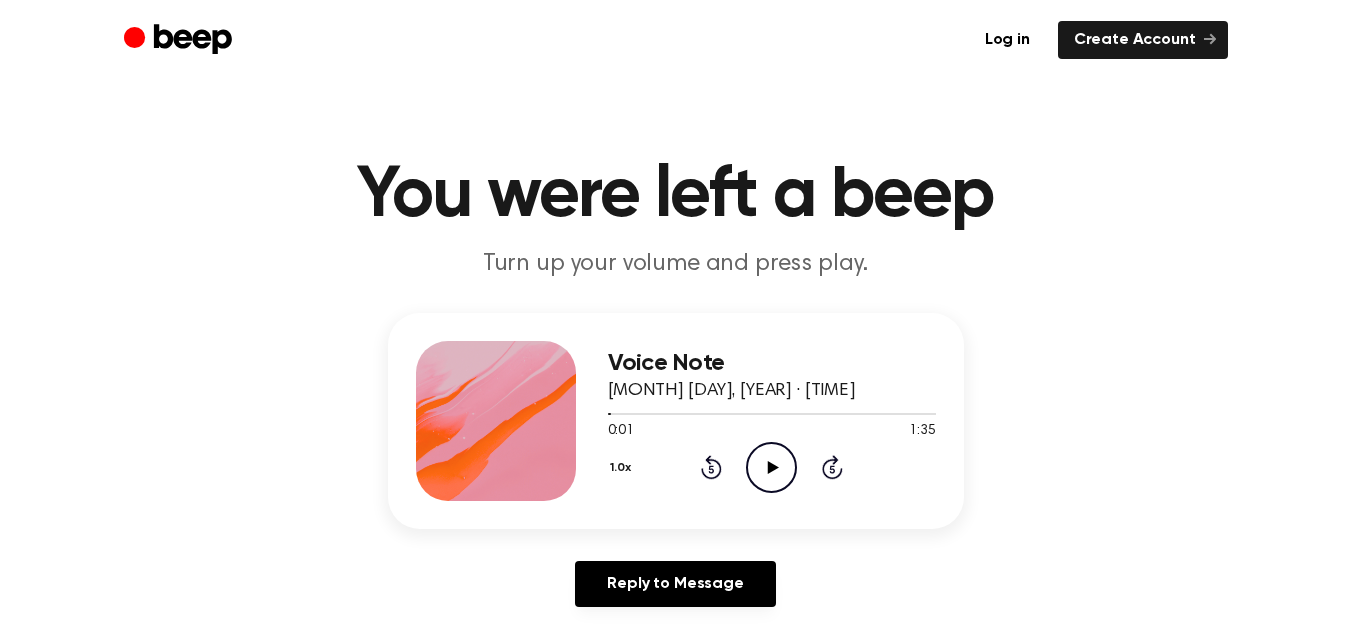 click on "Play Audio" 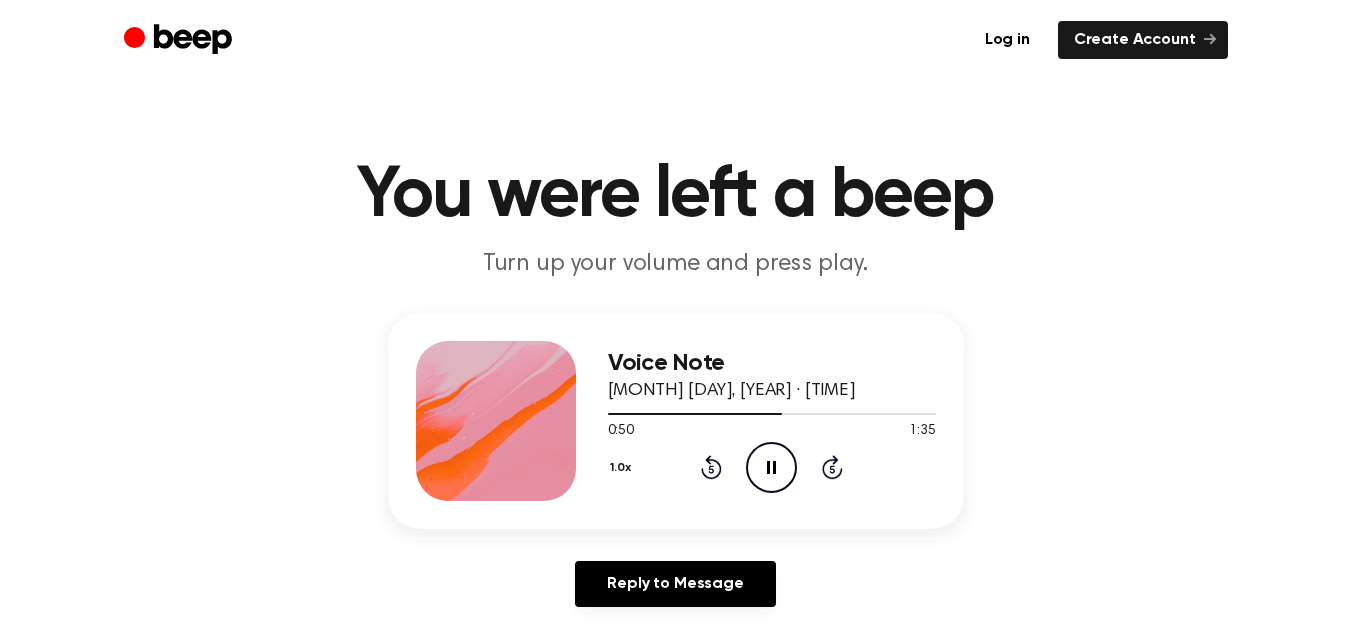 click 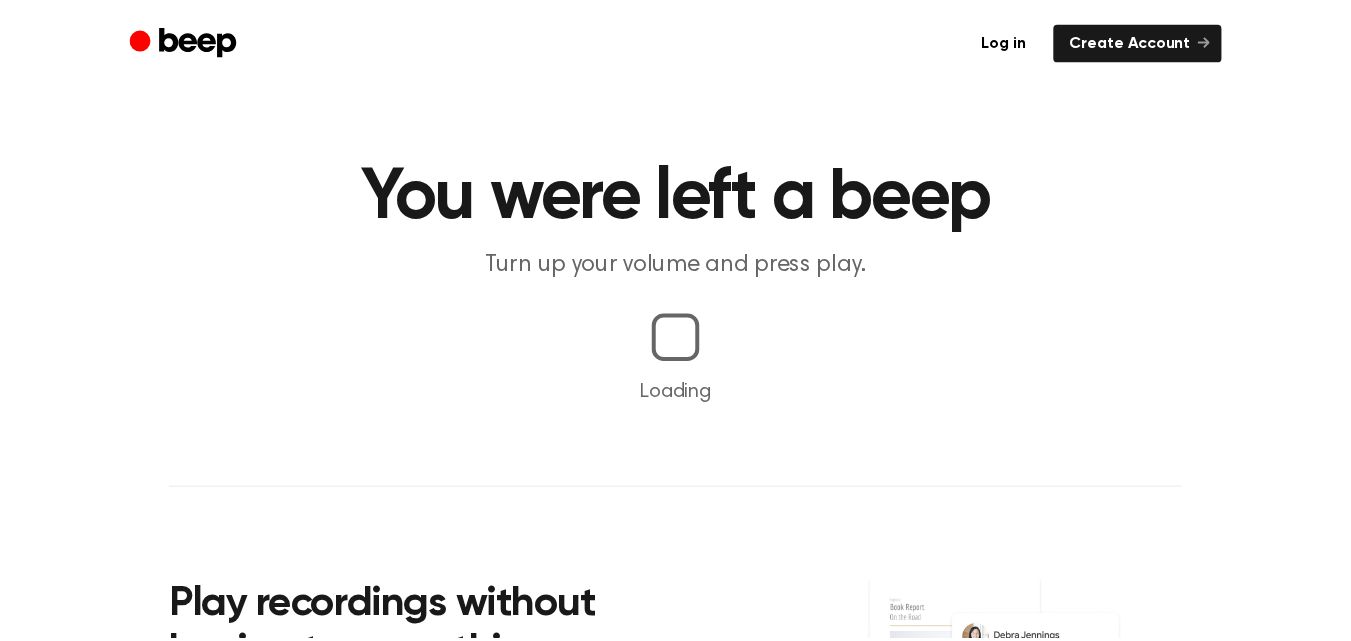 scroll, scrollTop: 0, scrollLeft: 0, axis: both 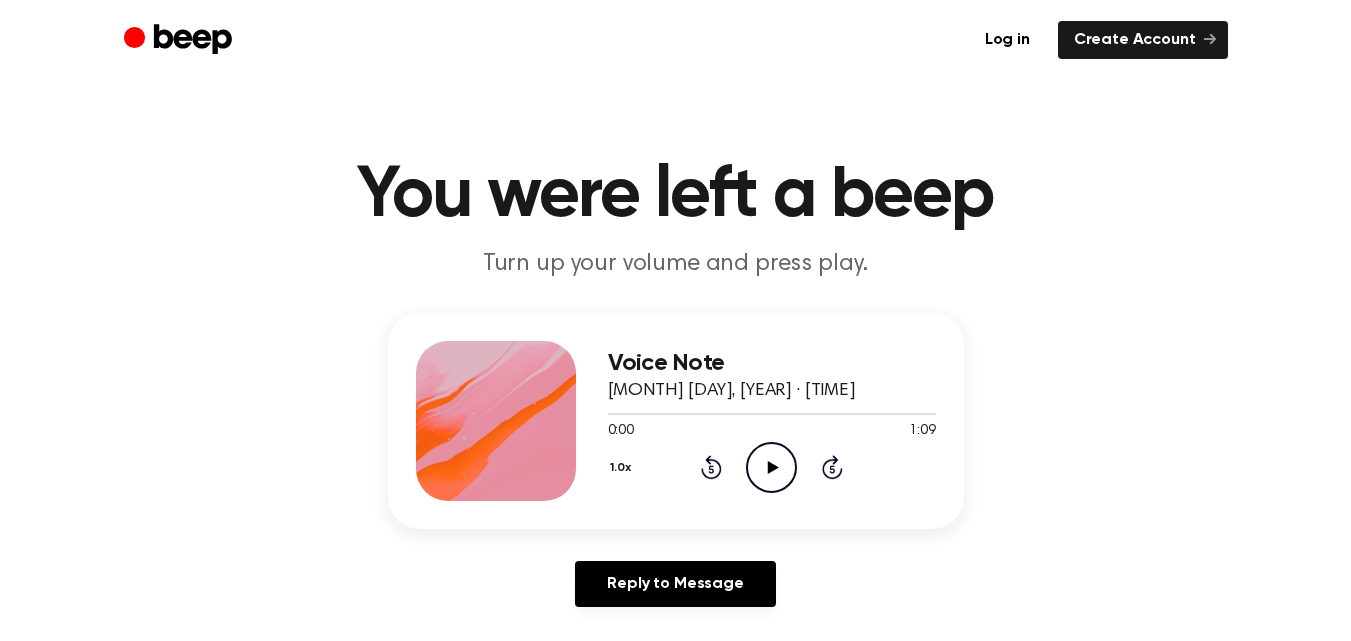 click on "Play Audio" 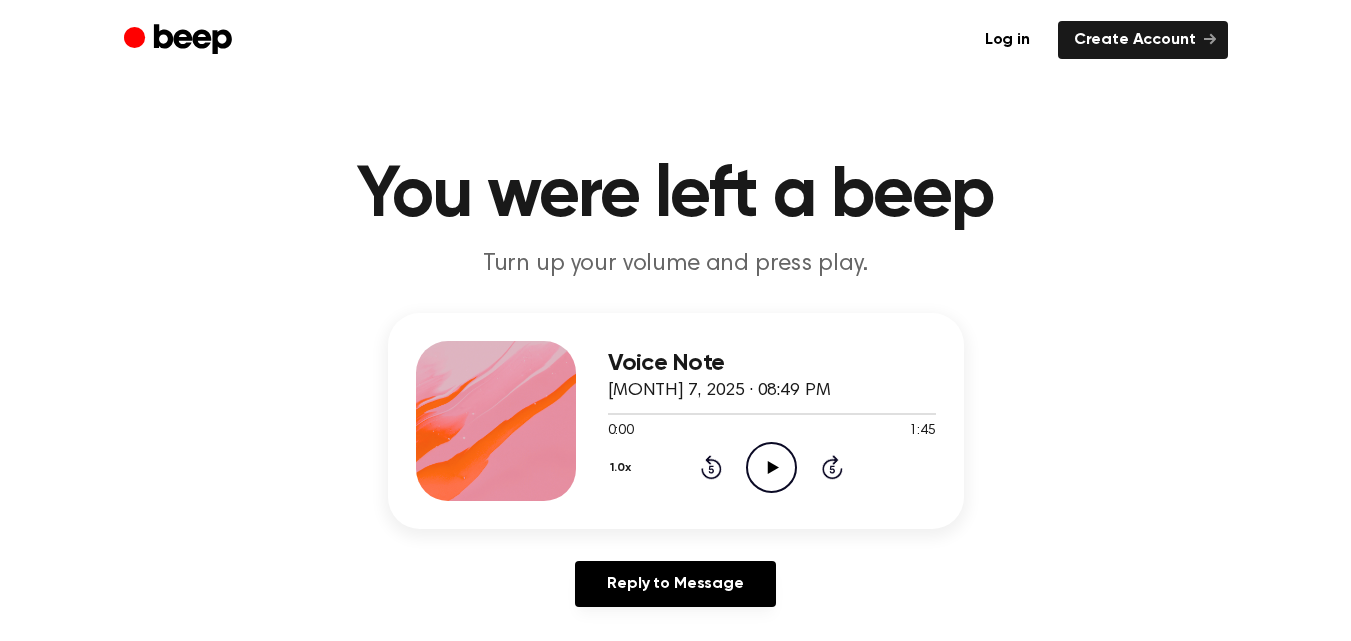 scroll, scrollTop: 0, scrollLeft: 0, axis: both 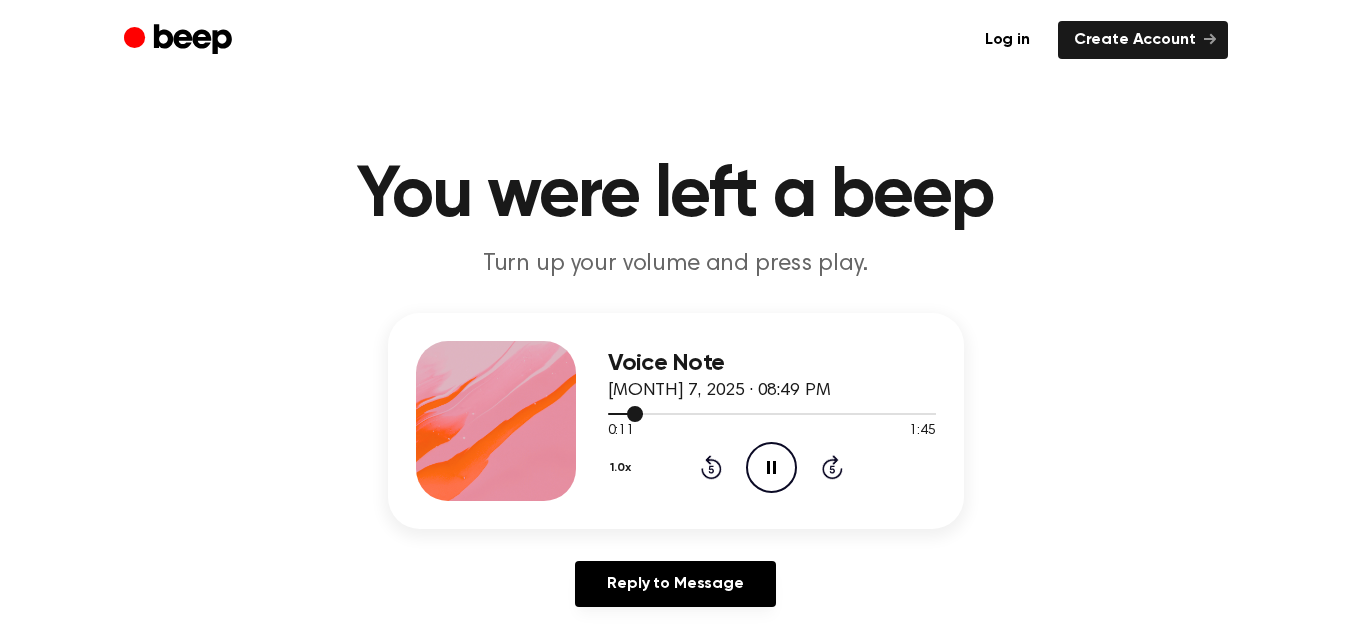 click at bounding box center [772, 413] 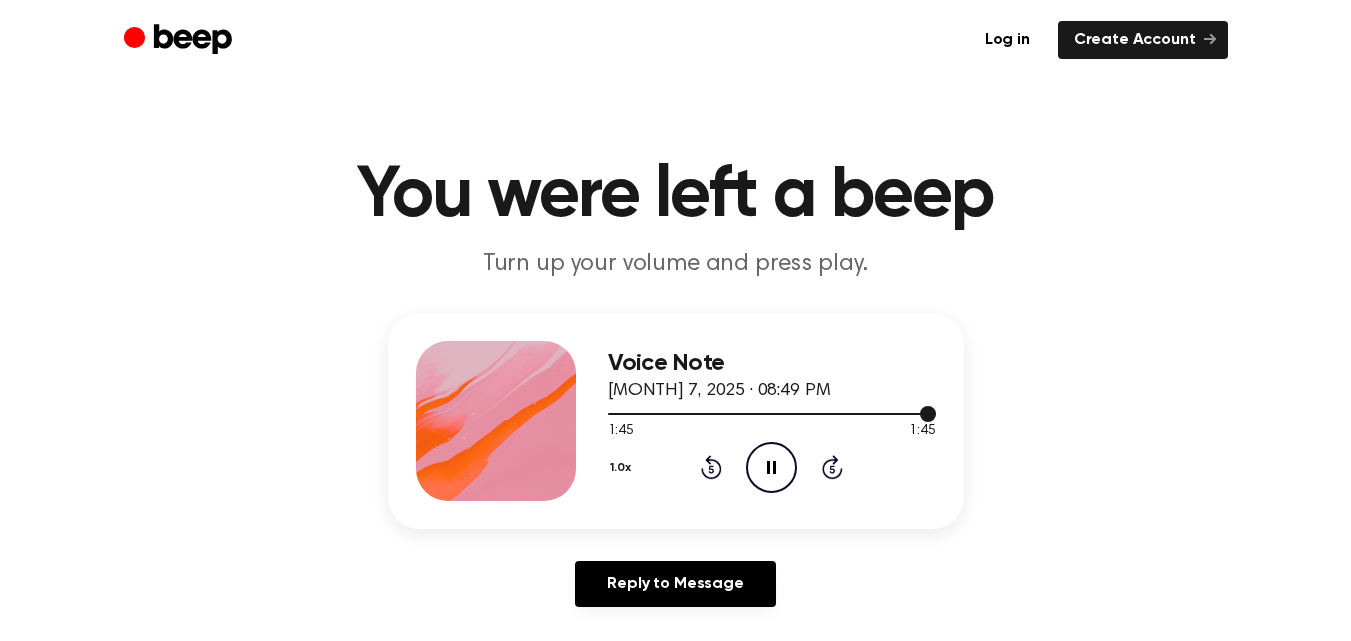 click at bounding box center (772, 413) 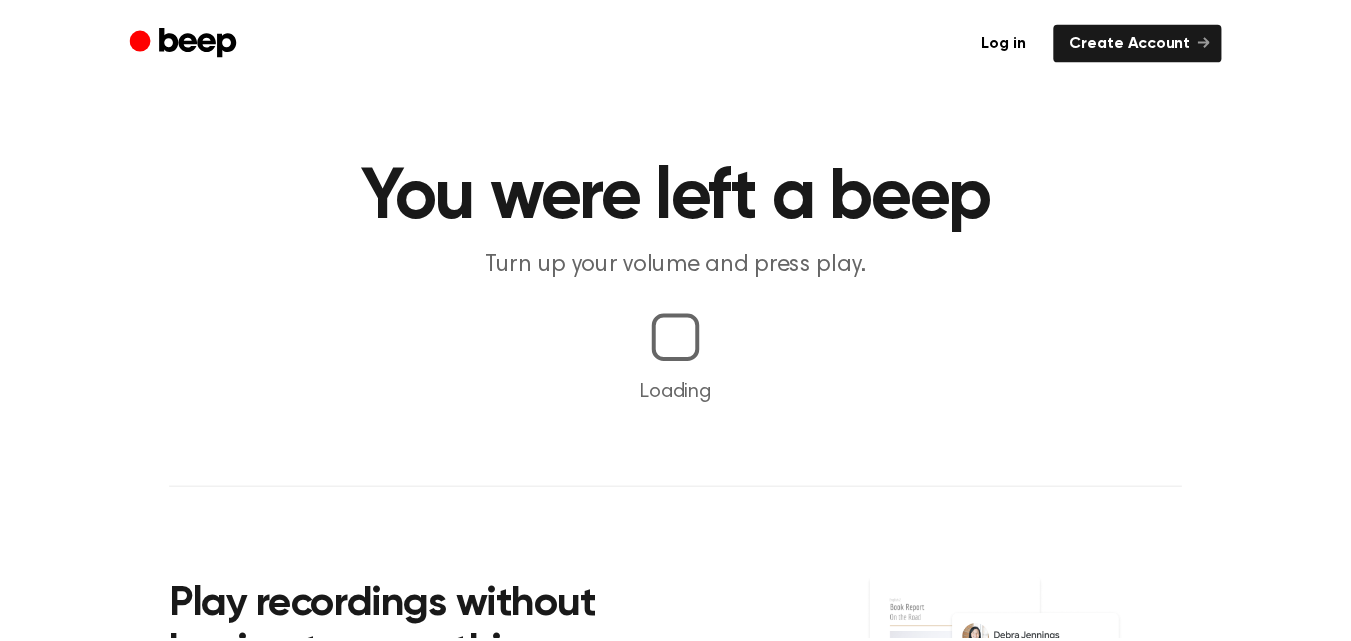 scroll, scrollTop: 0, scrollLeft: 0, axis: both 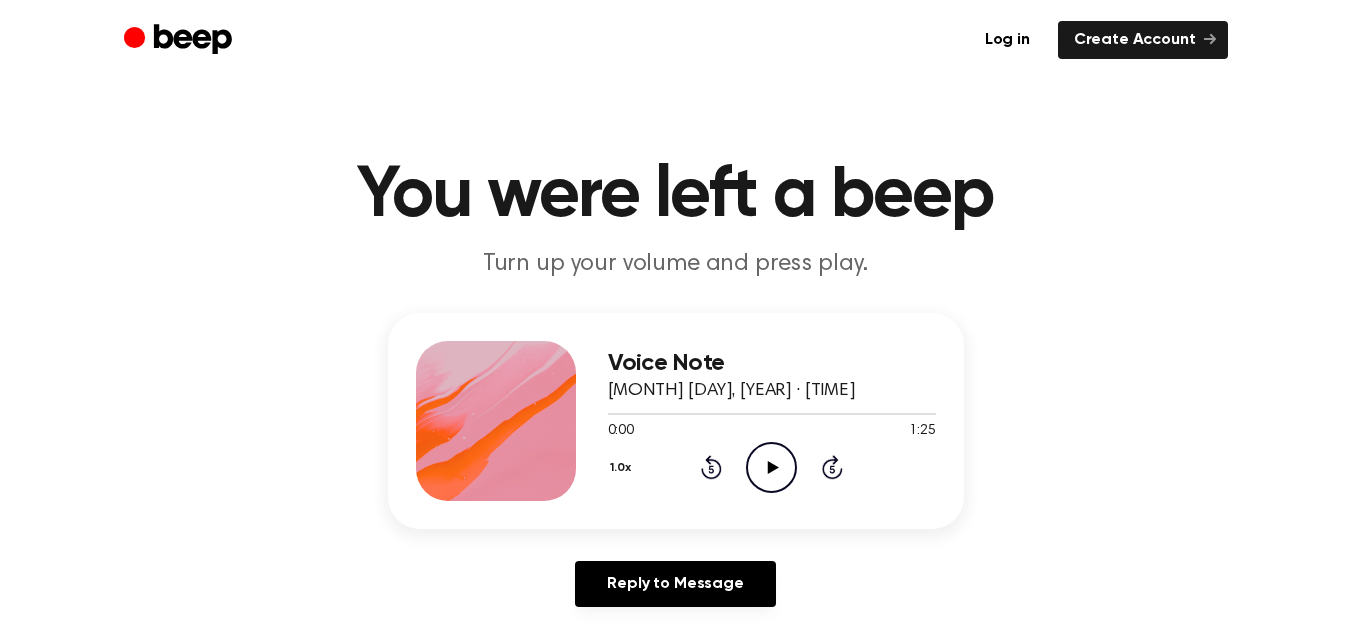 click on "Play Audio" 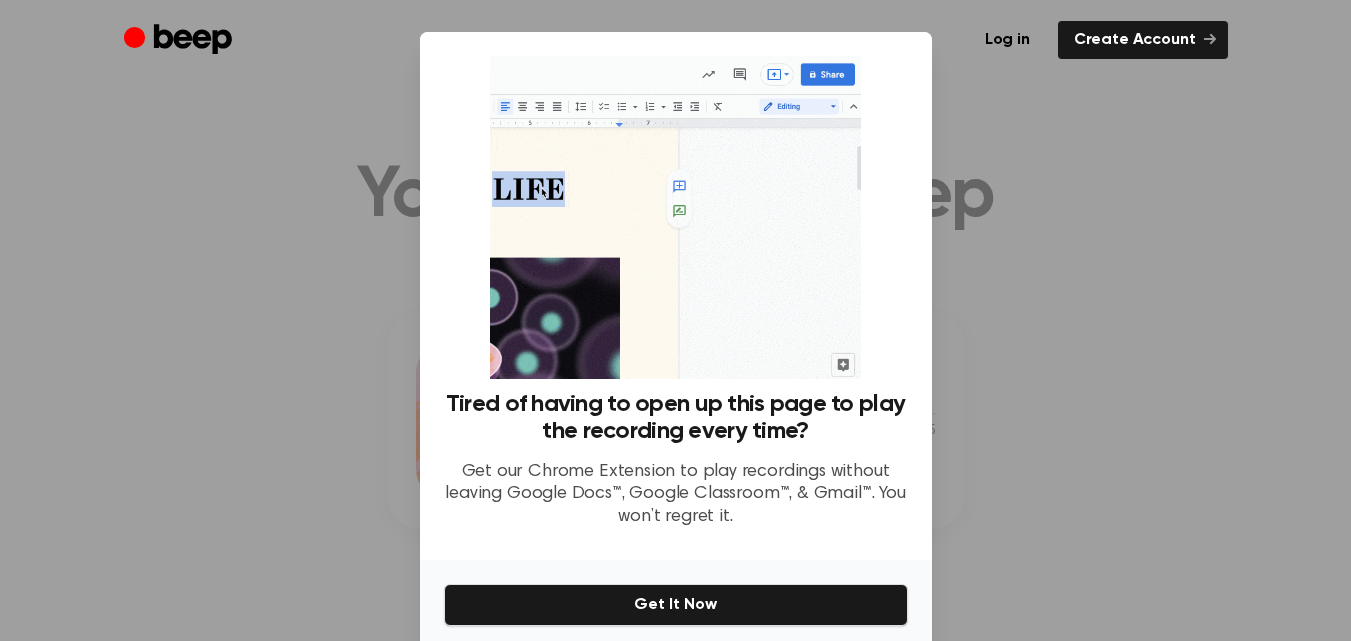 click at bounding box center (675, 320) 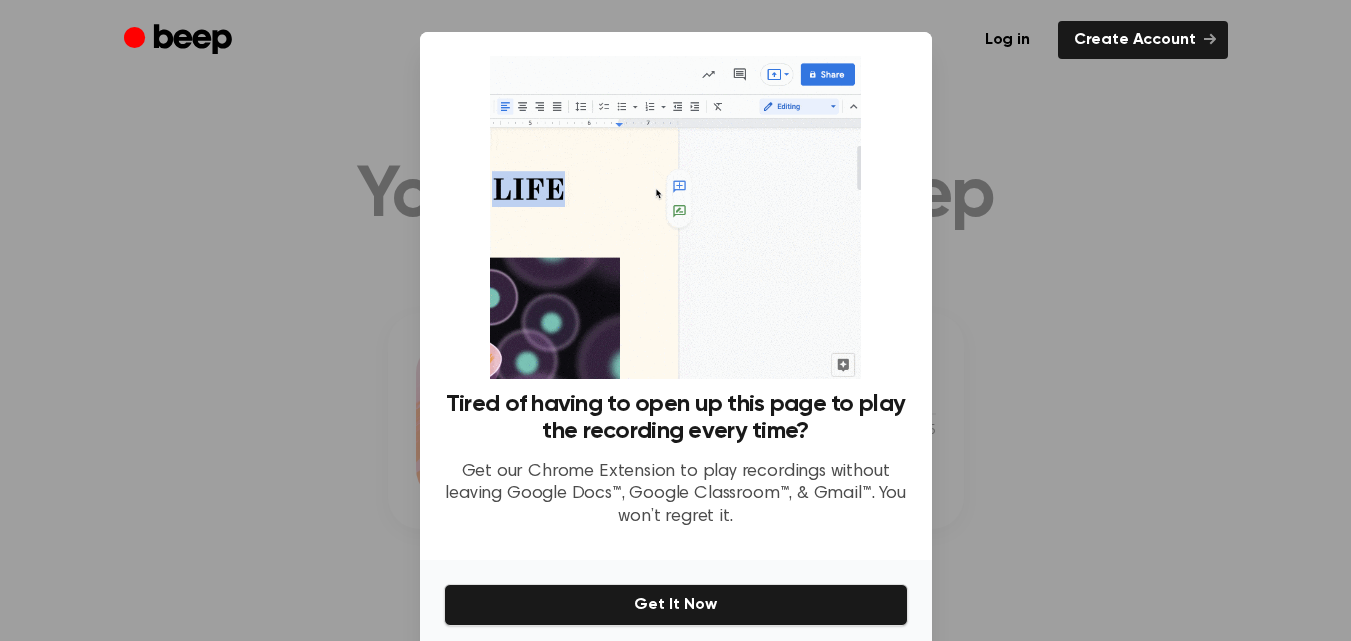 scroll, scrollTop: 81, scrollLeft: 0, axis: vertical 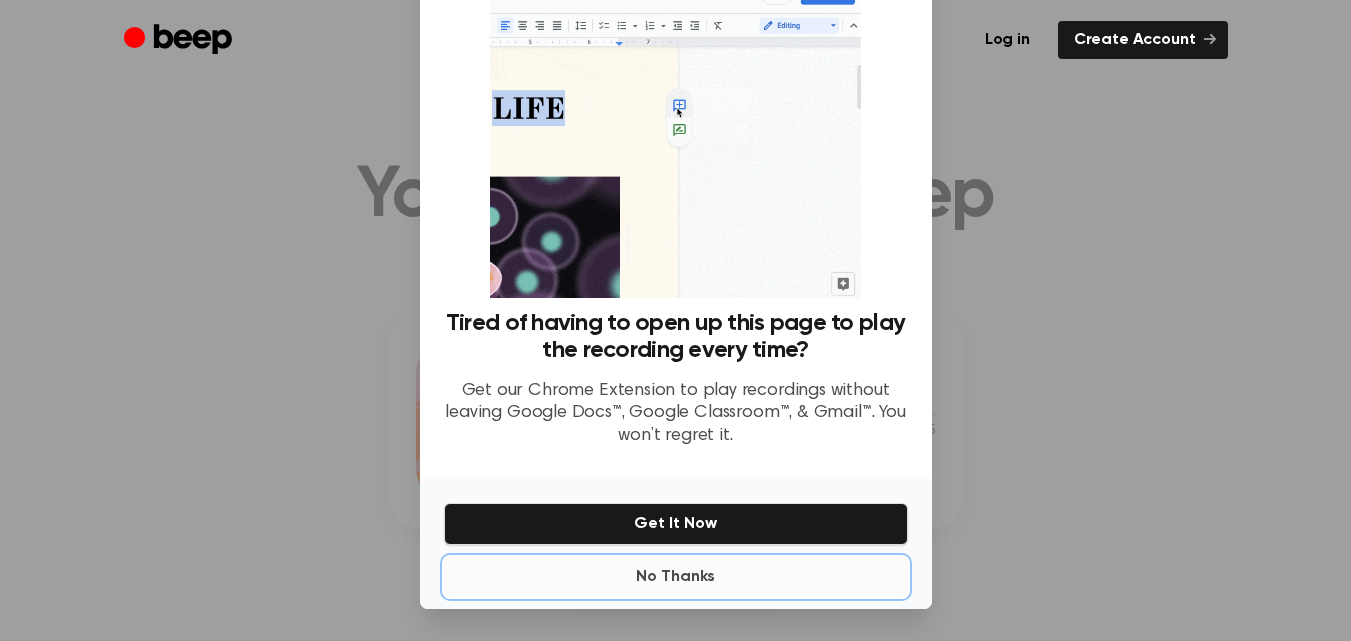click on "No Thanks" at bounding box center (676, 577) 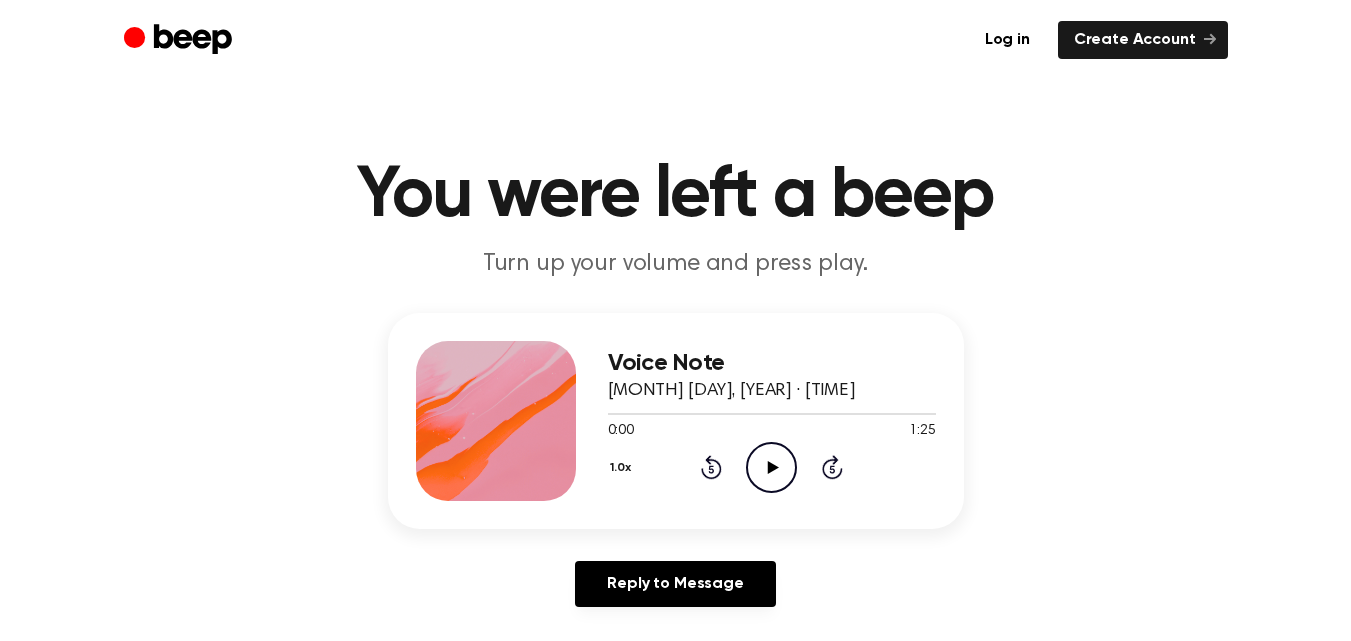 click 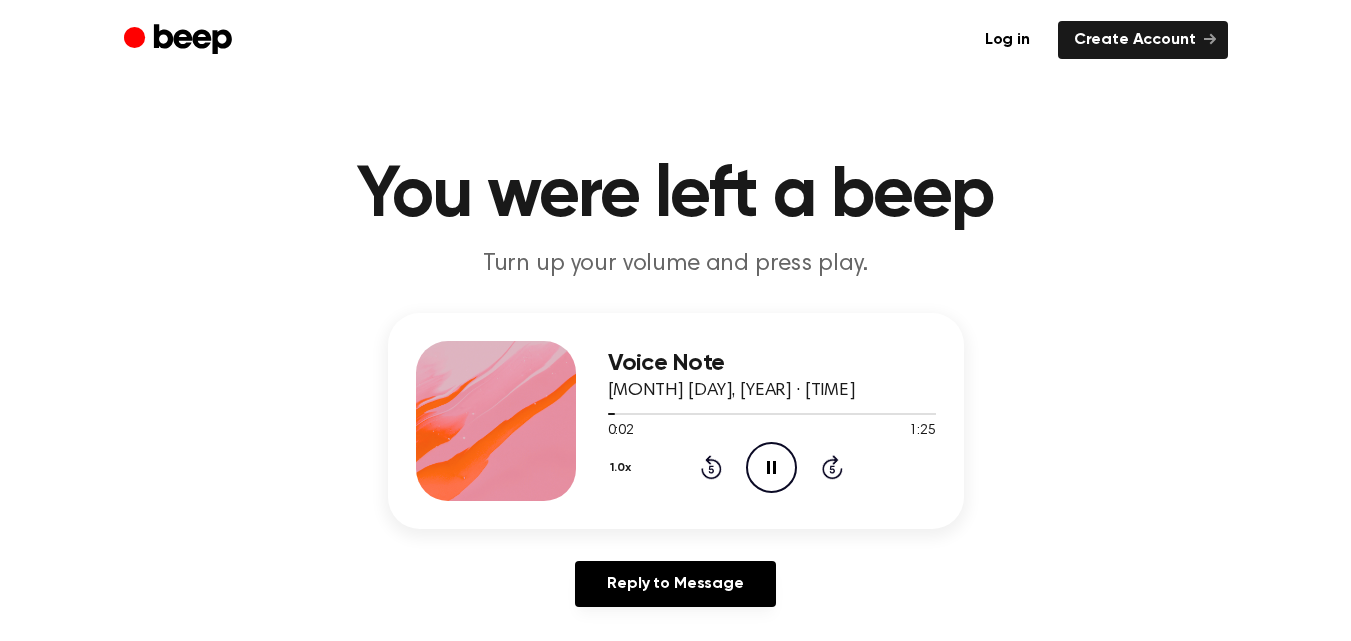 click 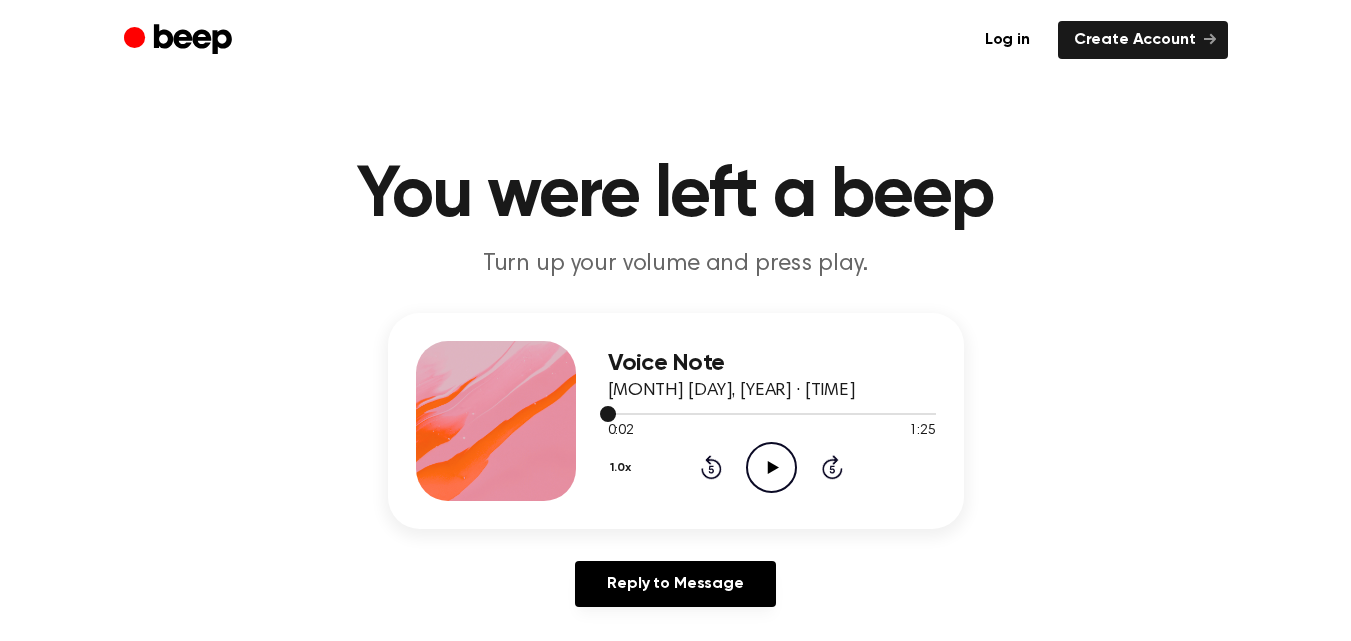 click at bounding box center [608, 414] 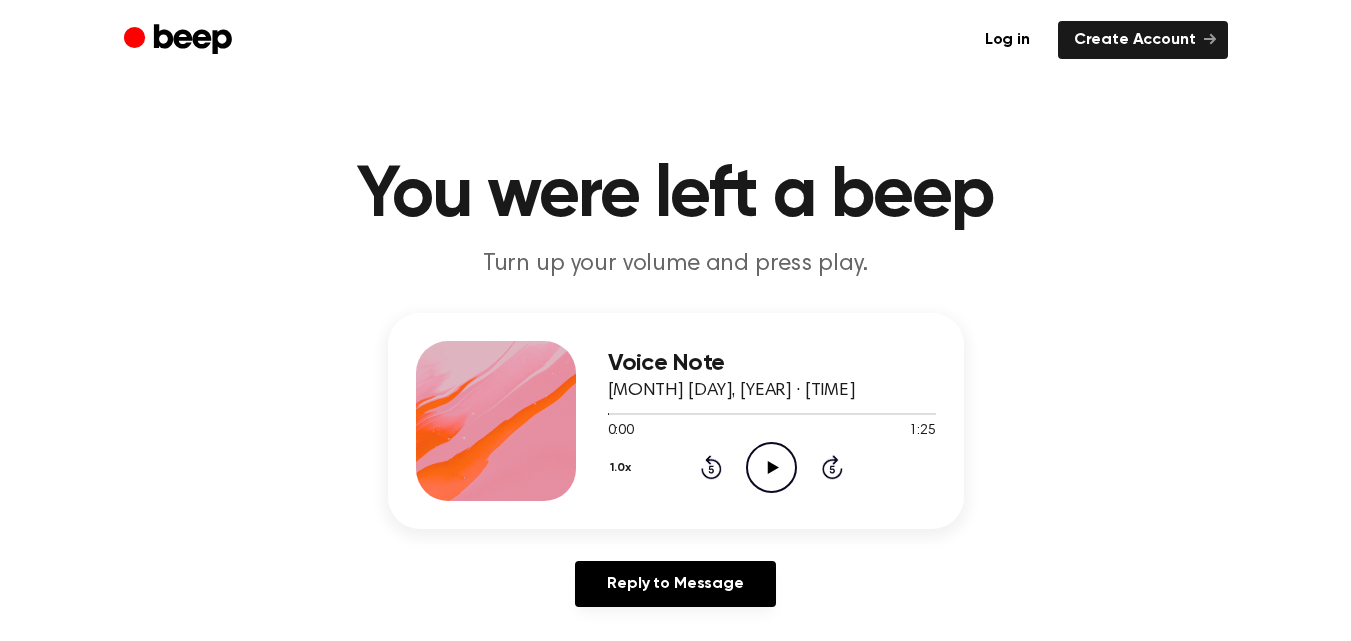 click on "Play Audio" 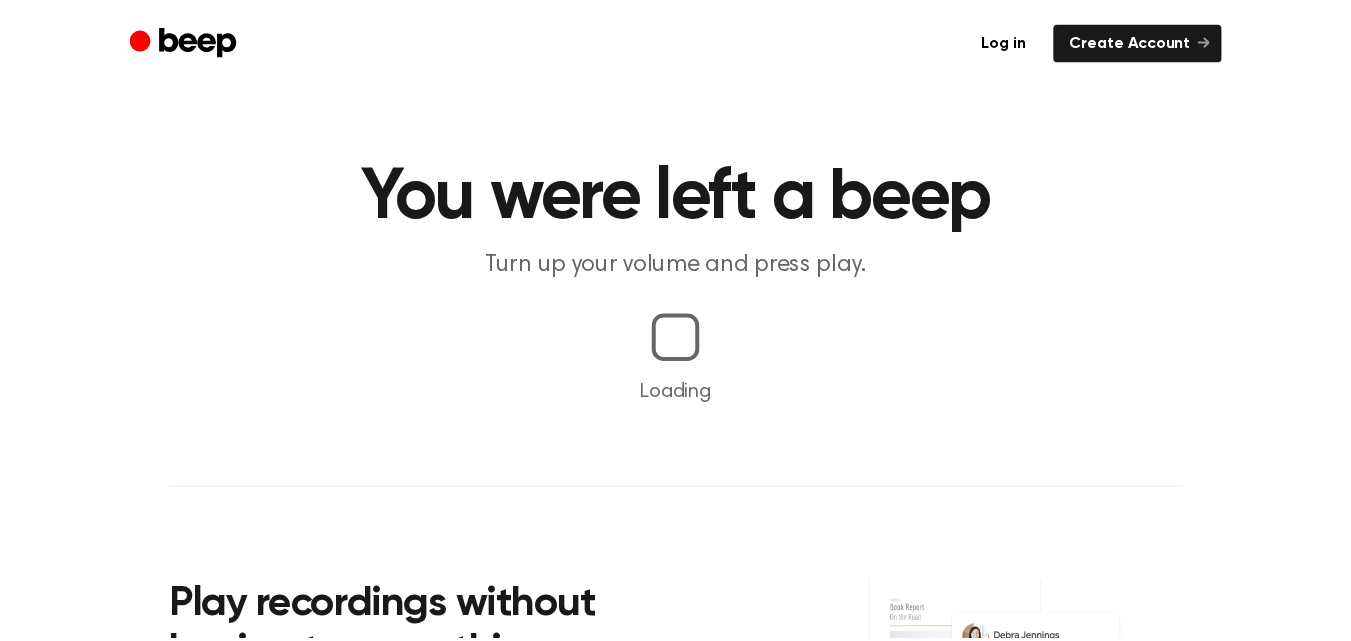 scroll, scrollTop: 0, scrollLeft: 0, axis: both 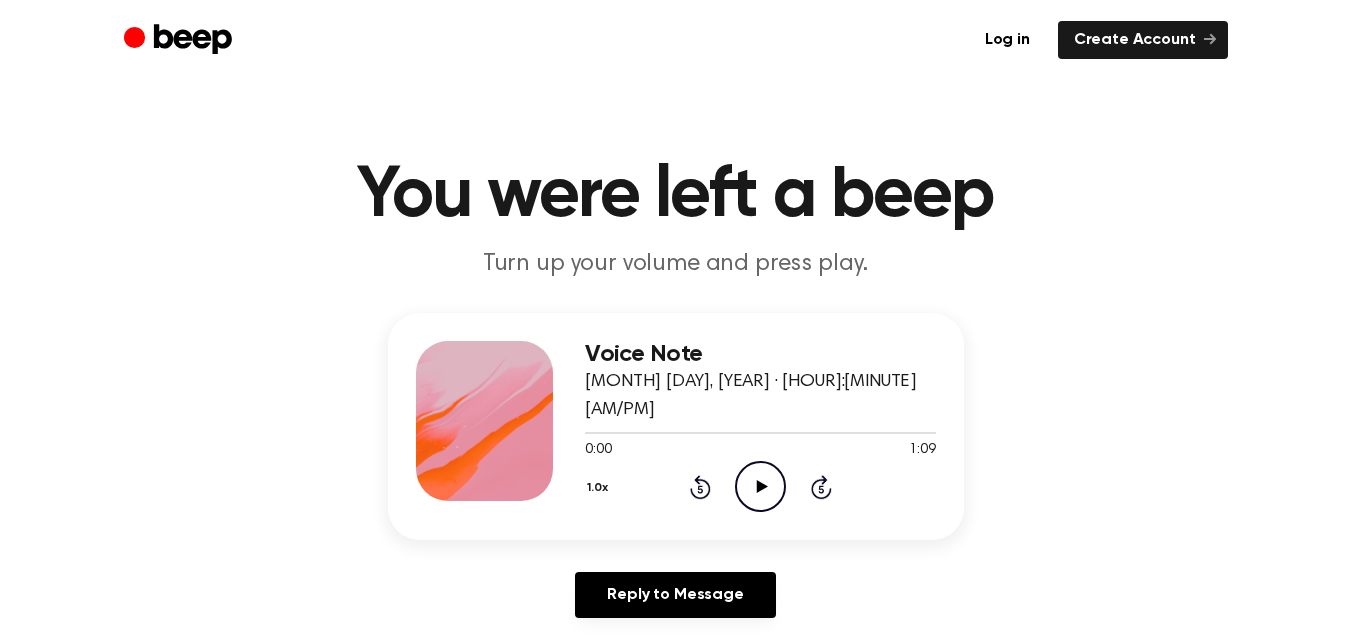 click on "Play Audio" 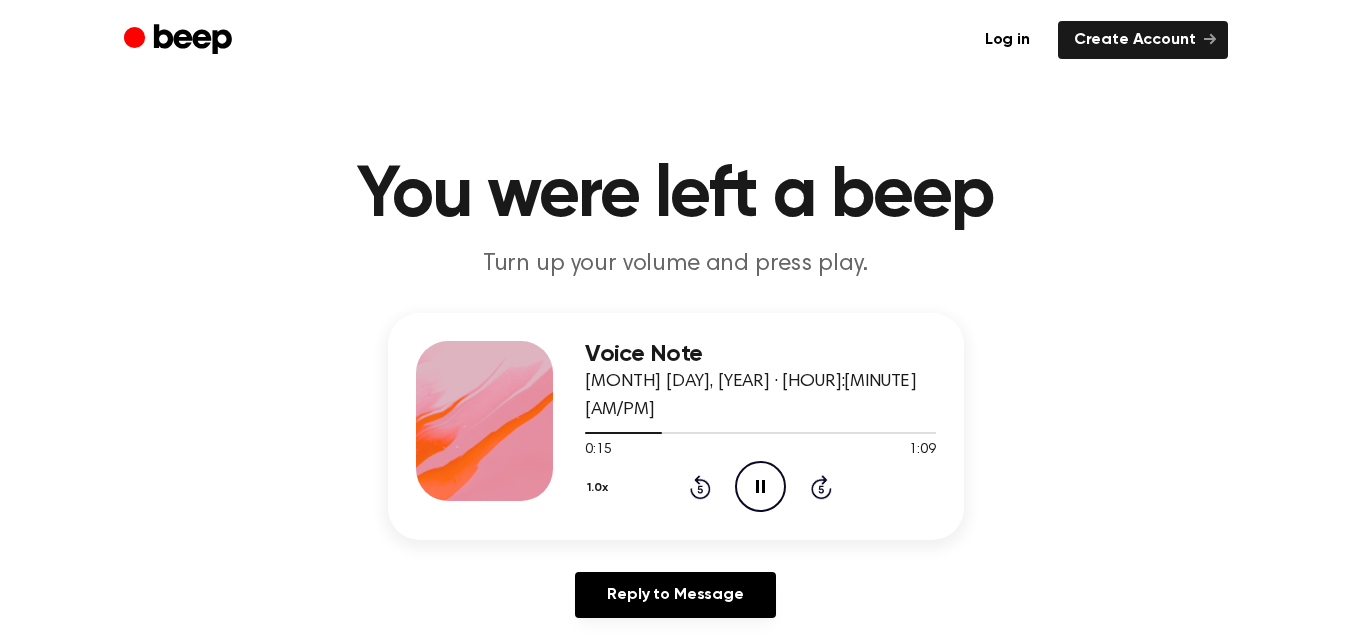 click 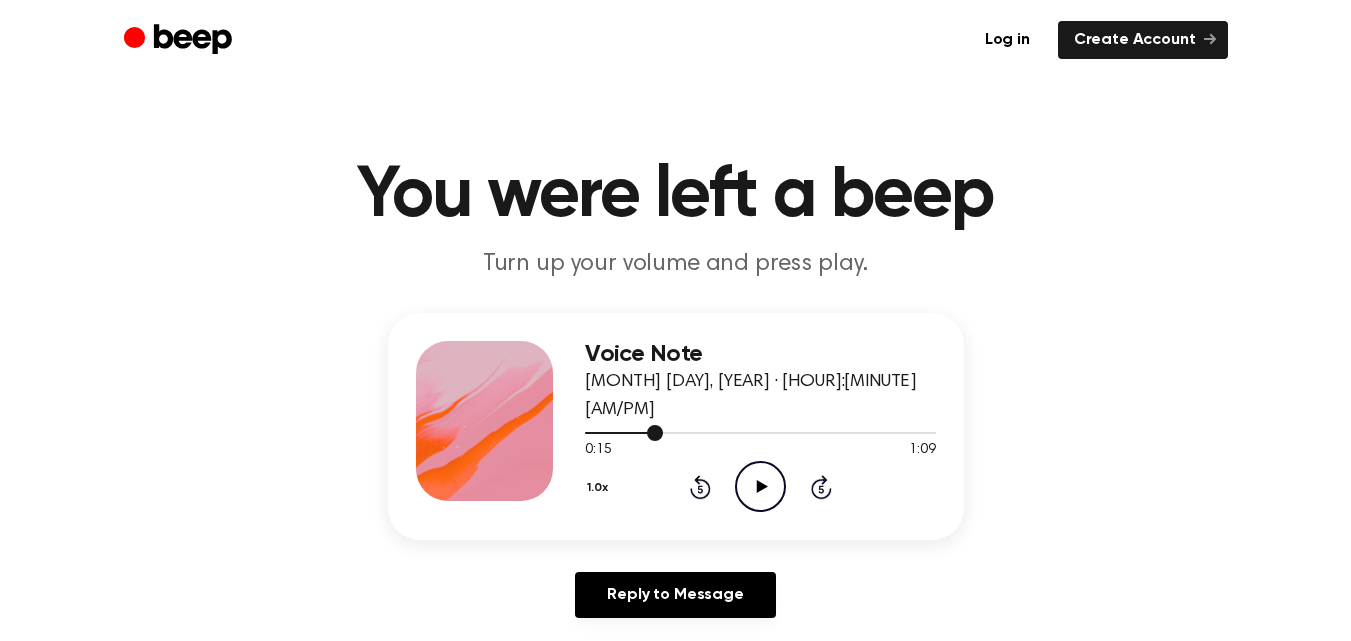 click at bounding box center [624, 433] 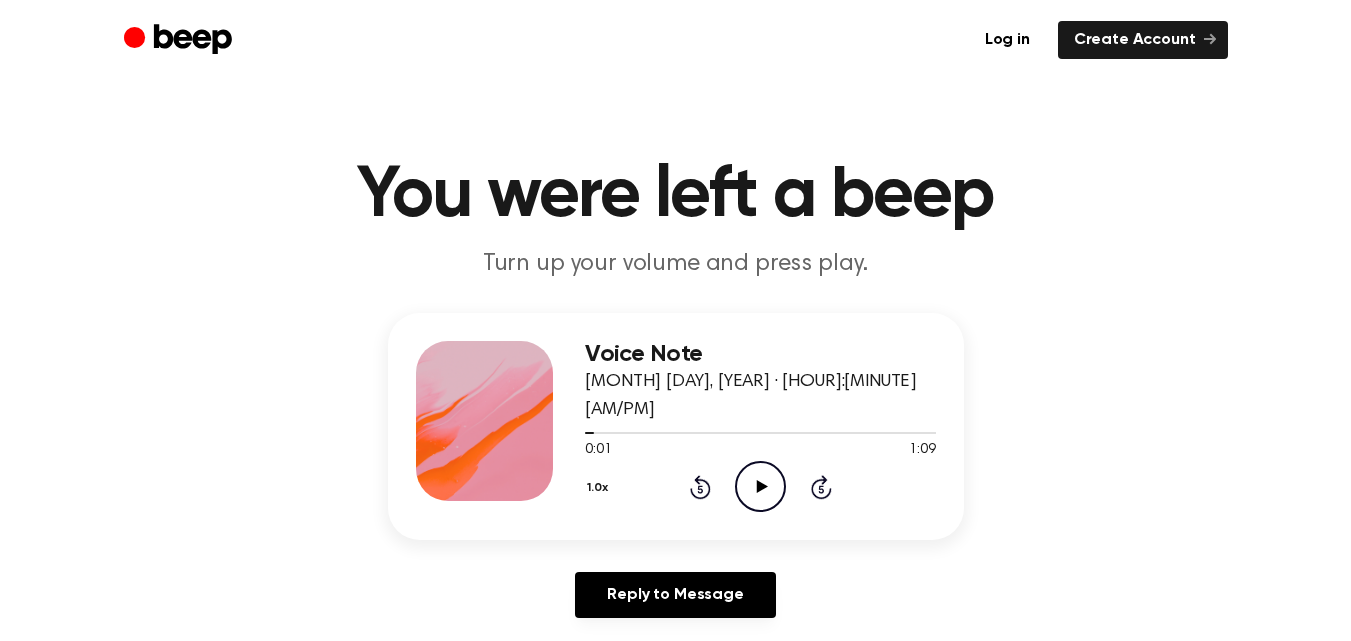 click on "Play Audio" 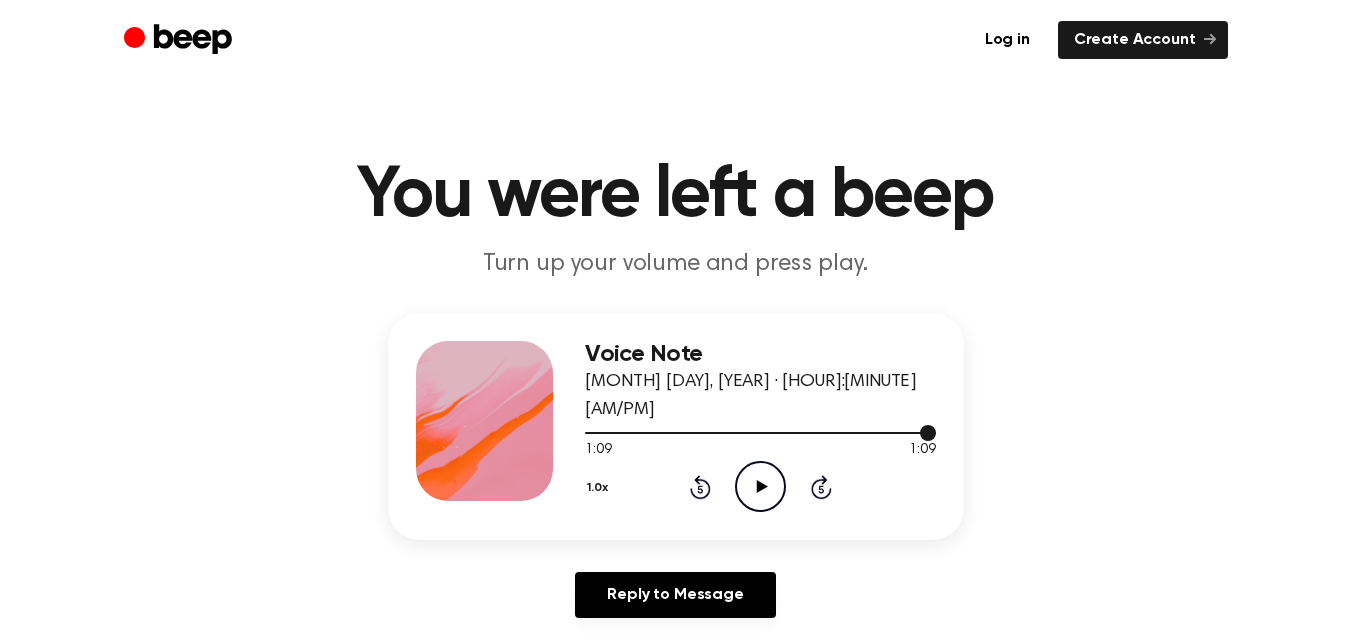 click at bounding box center (760, 432) 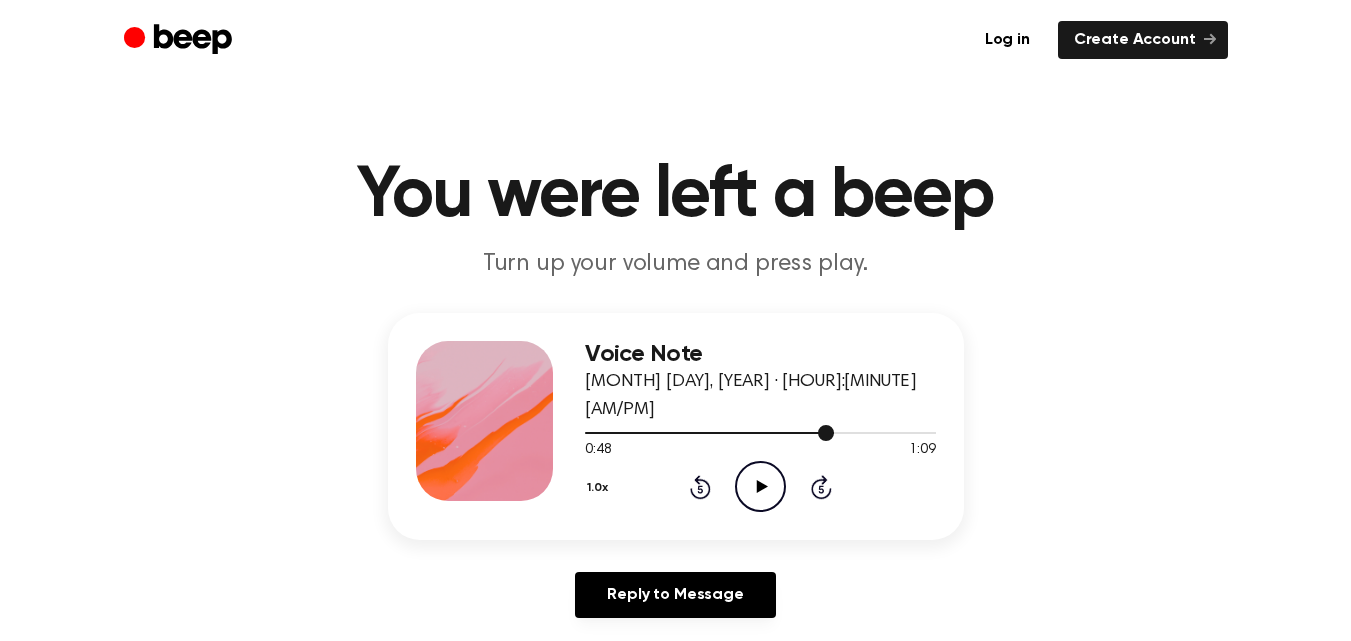 click at bounding box center [826, 433] 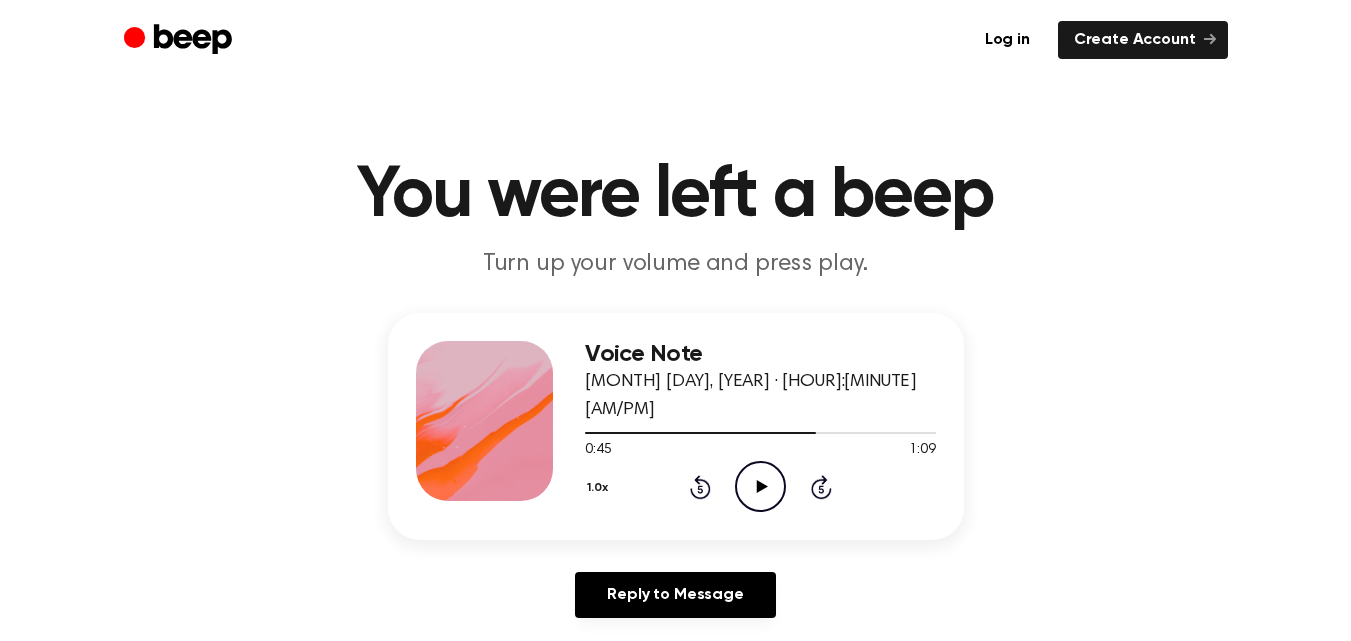 click on "Play Audio" 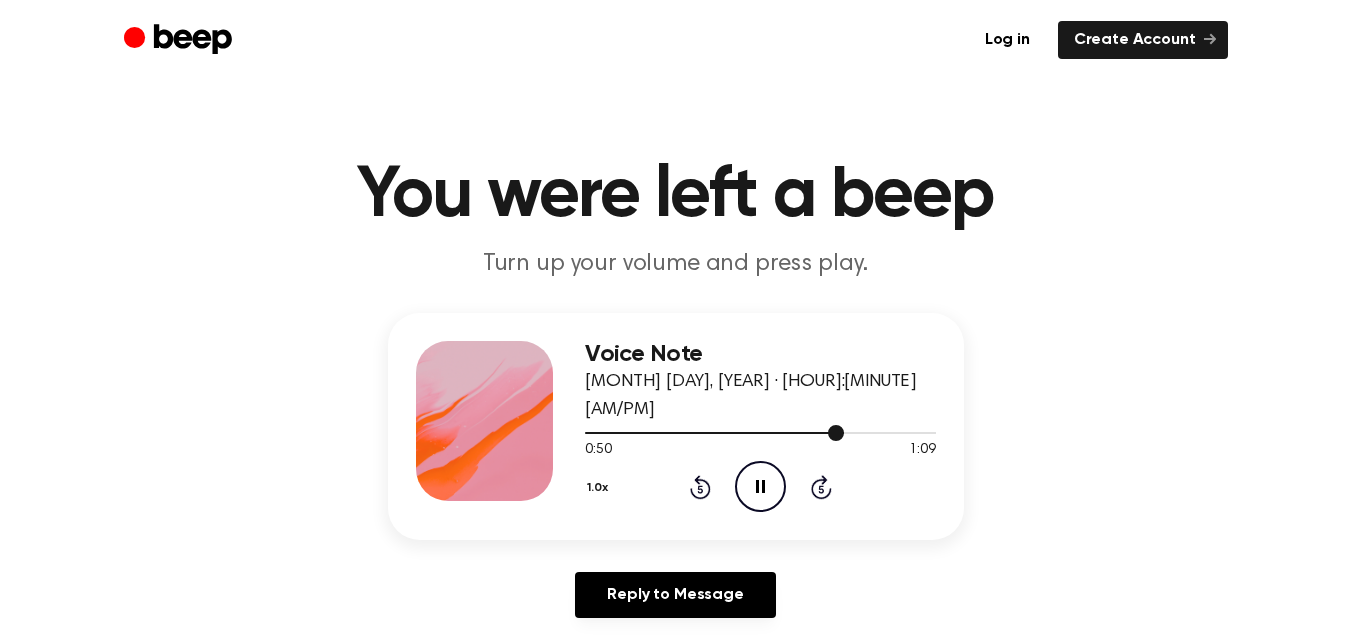 click at bounding box center [760, 432] 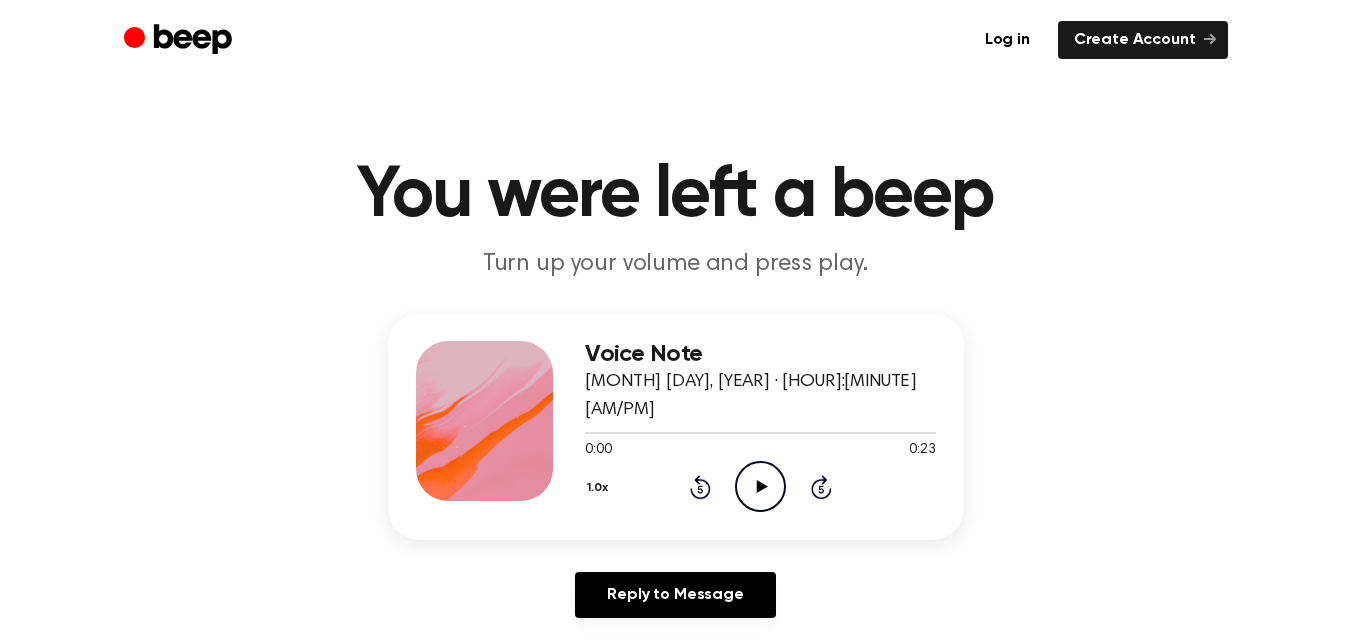 scroll, scrollTop: 0, scrollLeft: 0, axis: both 